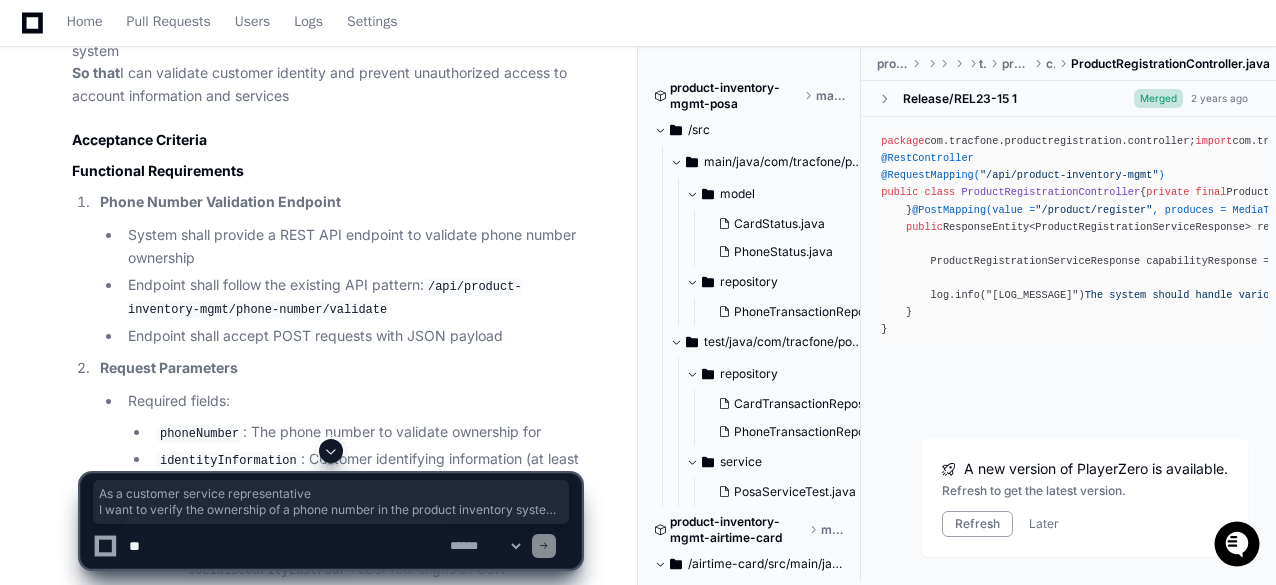 scroll, scrollTop: 1000, scrollLeft: 0, axis: vertical 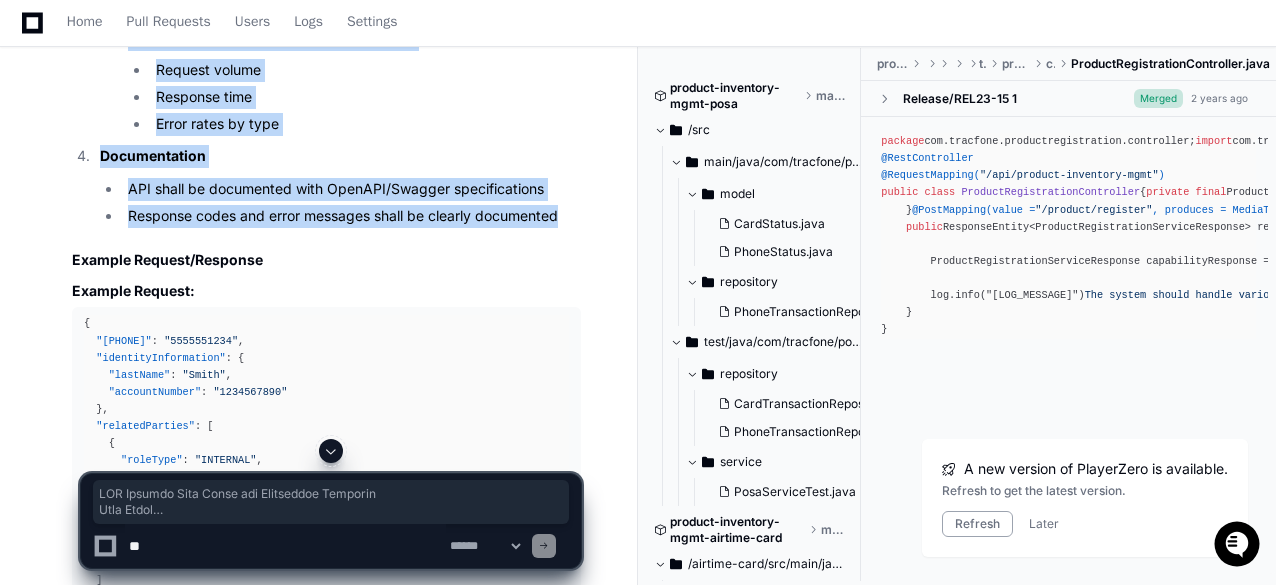 drag, startPoint x: 72, startPoint y: 125, endPoint x: 574, endPoint y: 206, distance: 508.49286 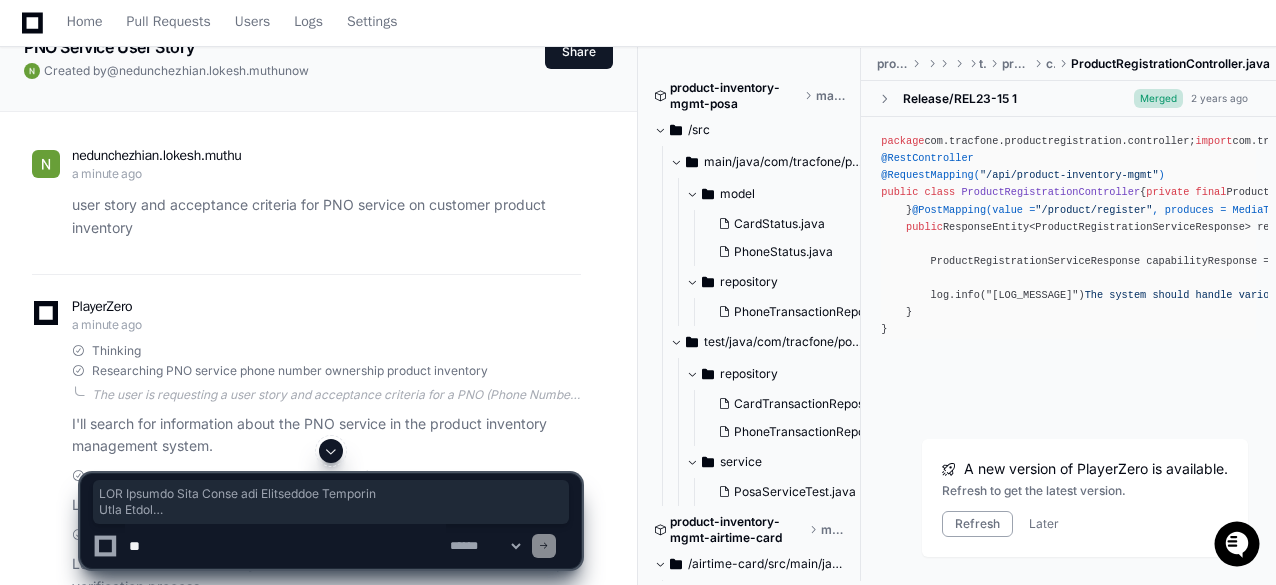 scroll, scrollTop: 0, scrollLeft: 0, axis: both 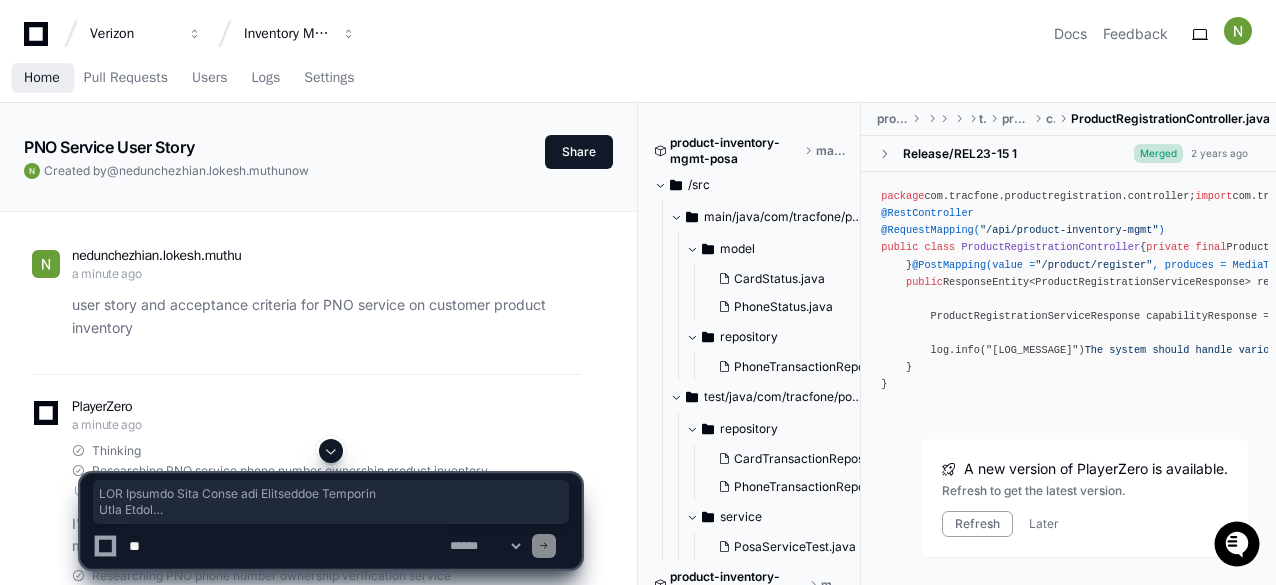 click on "Home" at bounding box center [42, 78] 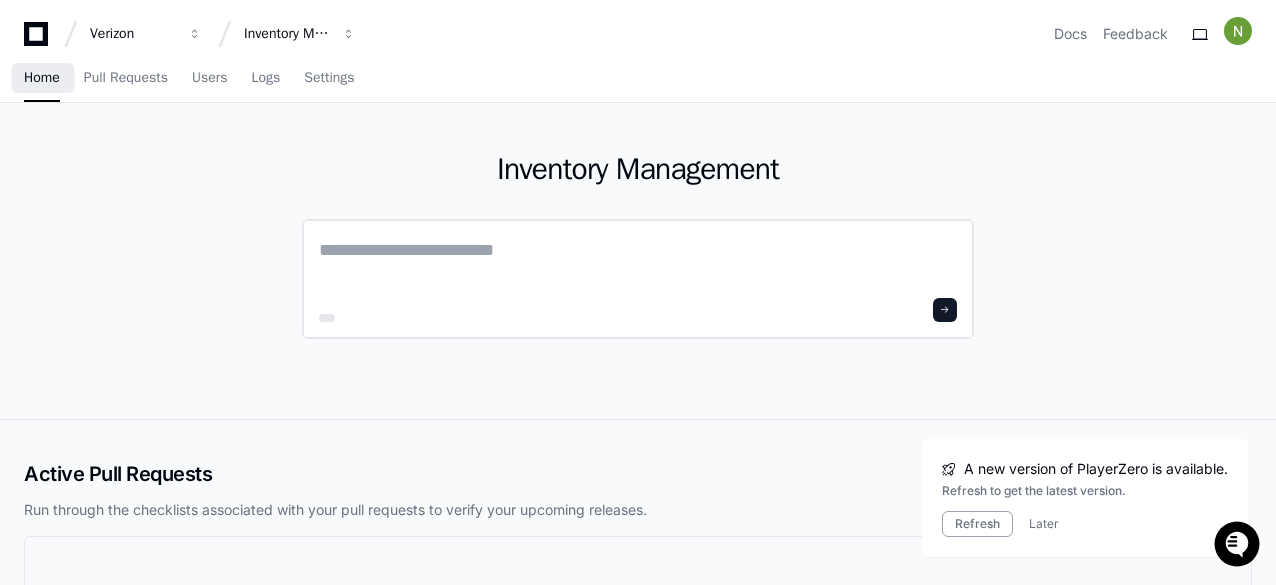click 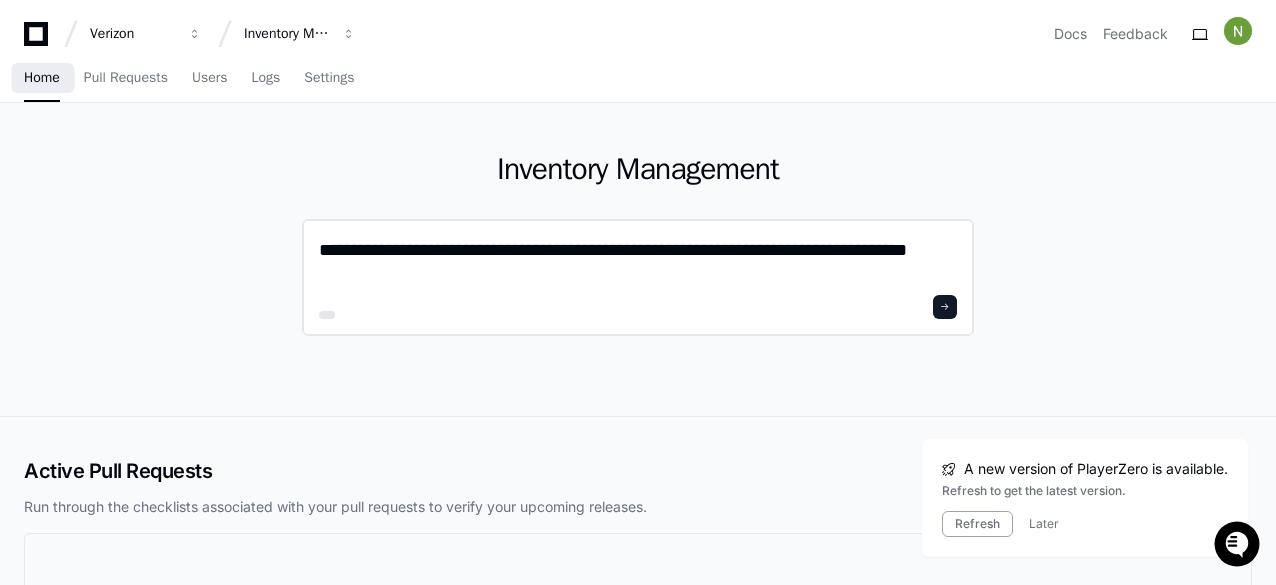 scroll, scrollTop: 0, scrollLeft: 0, axis: both 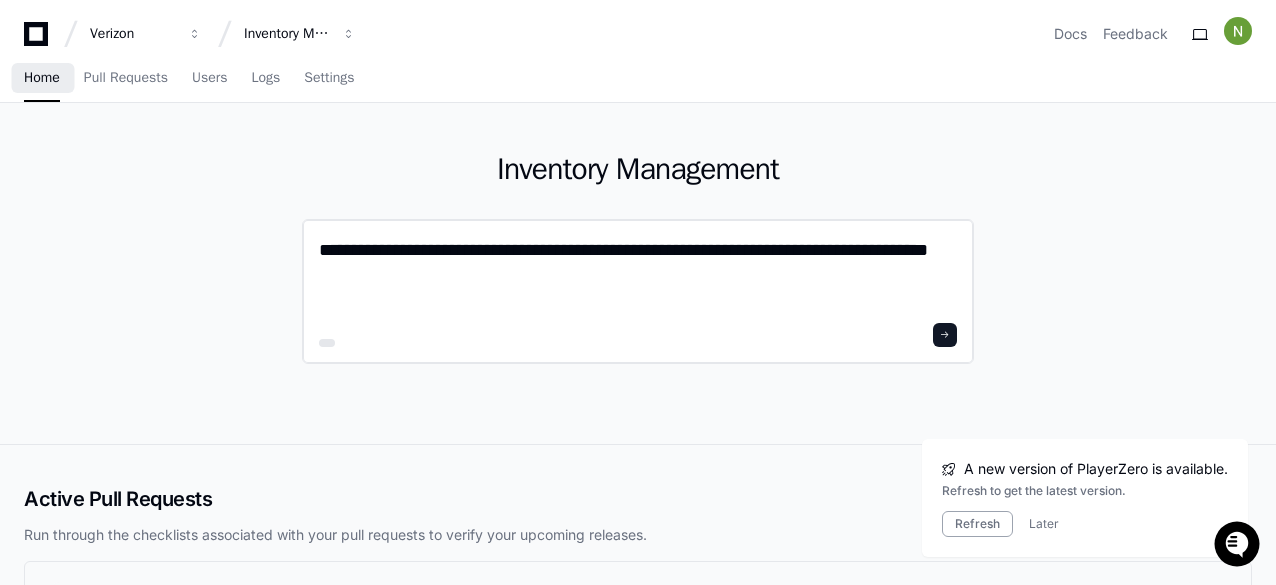type on "**********" 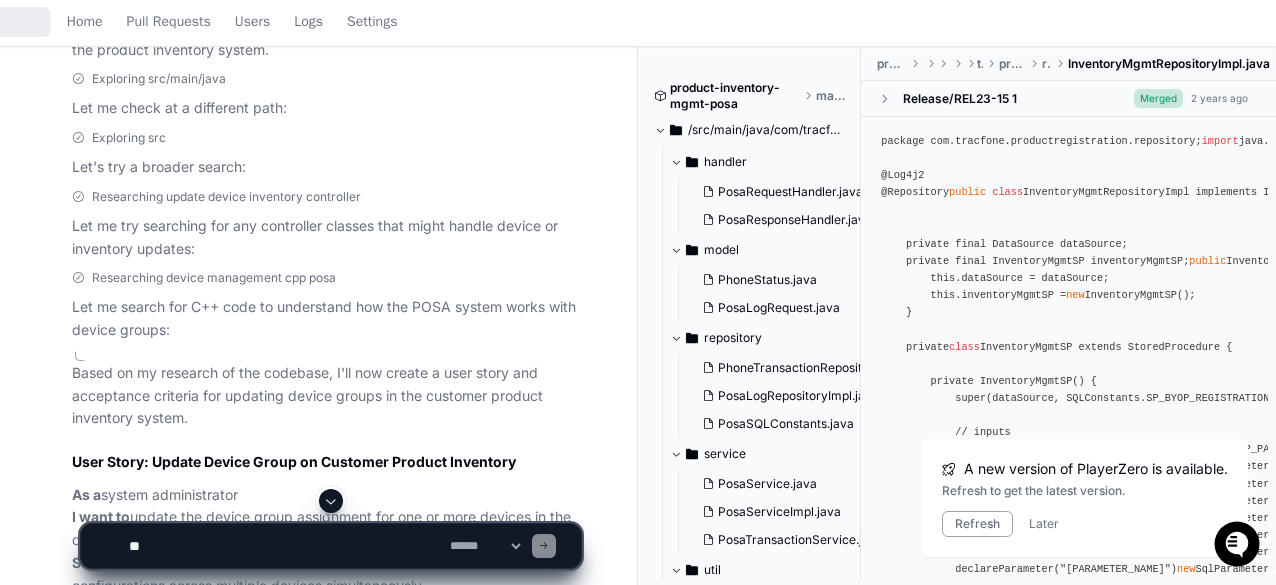 scroll, scrollTop: 1100, scrollLeft: 0, axis: vertical 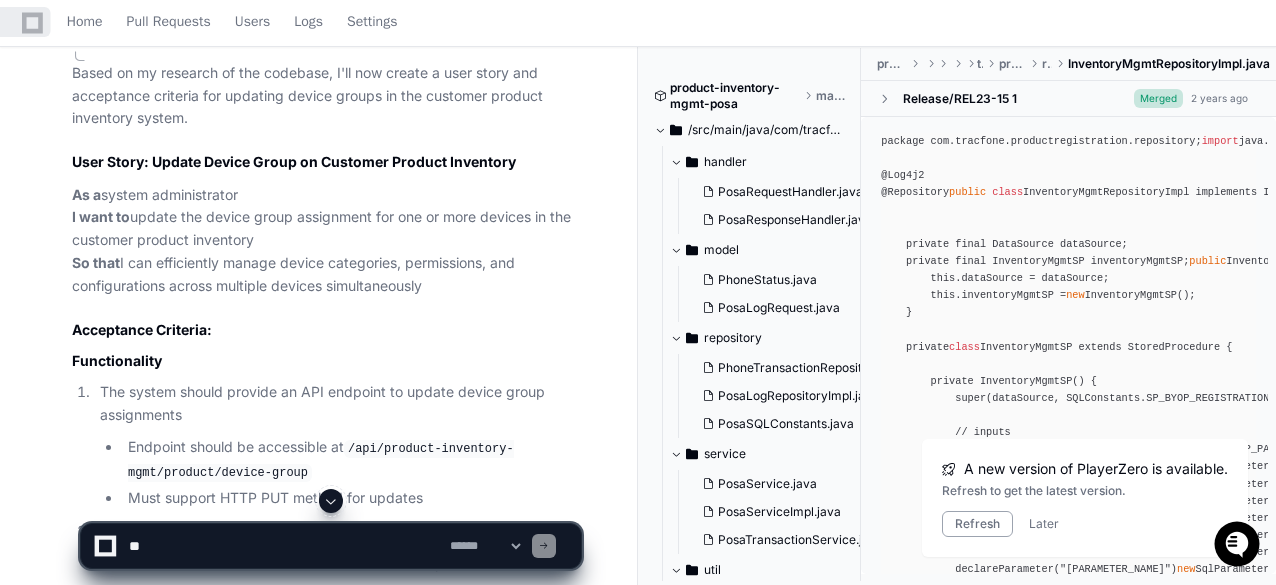 click on "Based on my research of the codebase, I'll now create a user story and acceptance criteria for updating device groups in the customer product inventory system.
User Story: Update Device Group on Customer Product Inventory
As a  system administrator
I want to  update the device group assignment for one or more devices in the customer product inventory
So that  I can efficiently manage device categories, permissions, and configurations across multiple devices simultaneously
Acceptance Criteria:
Functionality
The system should provide an API endpoint to update device group assignments
Endpoint should be accessible at  /api/product-inventory-mgmt/product/device-group
Must support HTTP PUT method for updates
The request payload must support:
A list of device identifiers (ESNs/SMPs) to be updated
The target device group ID or name
Optional source system identifier
Optional comment or reason for the group change
The system must validate:" 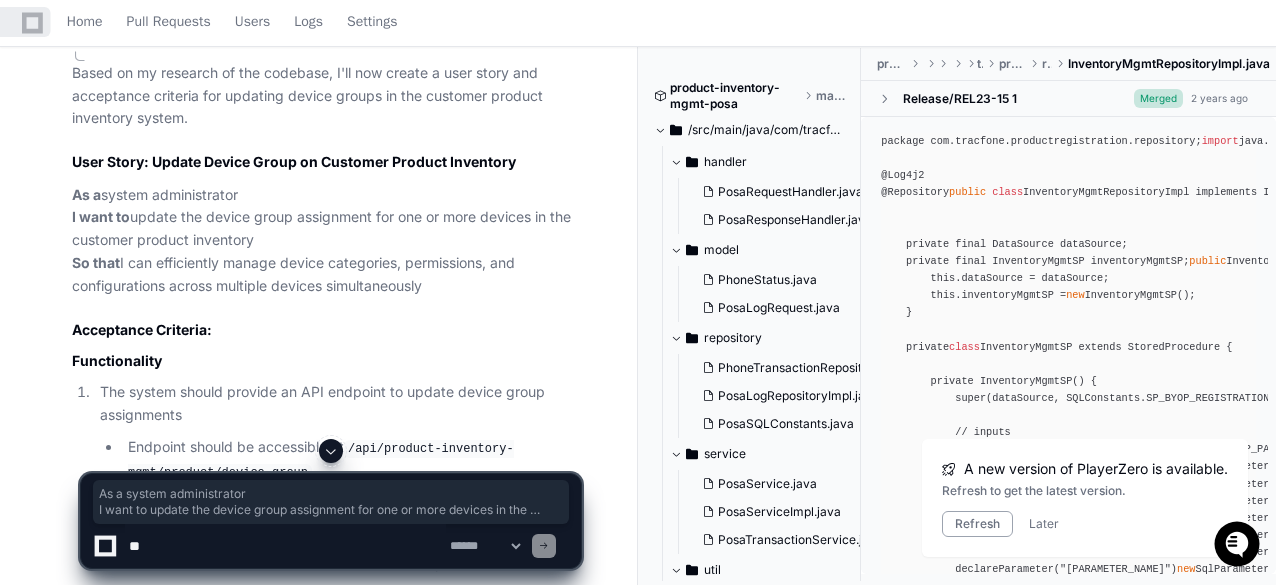 drag, startPoint x: 72, startPoint y: 192, endPoint x: 437, endPoint y: 293, distance: 378.71625 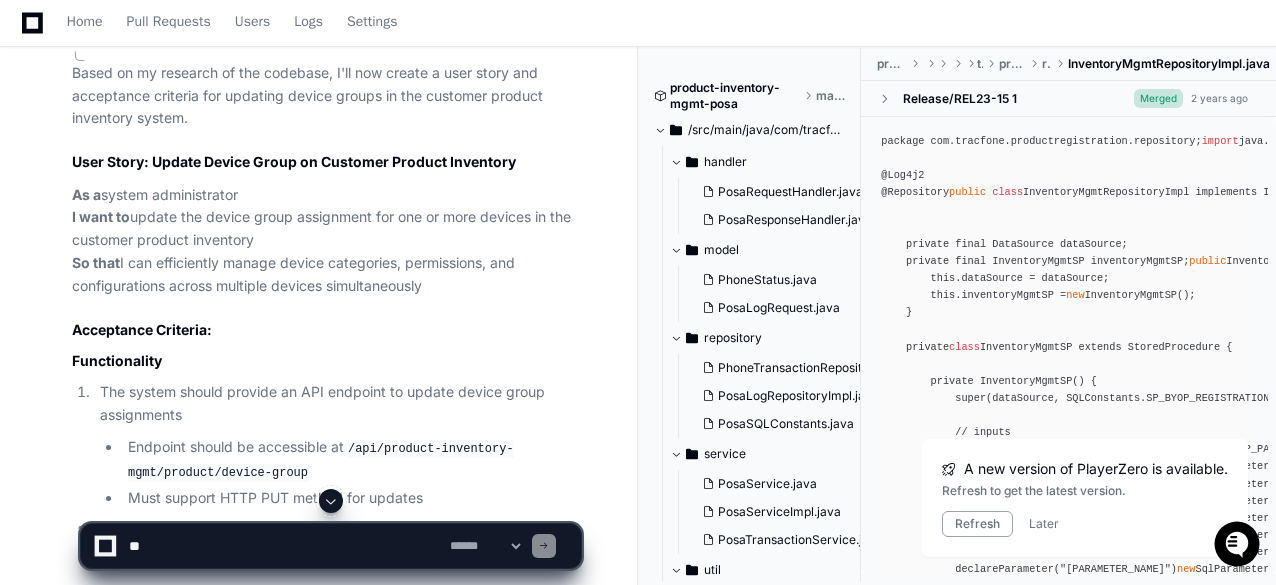 click on "Based on my research of the codebase, I'll now create a user story and acceptance criteria for updating device groups in the customer product inventory system.
User Story: Update Device Group on Customer Product Inventory
As a  system administrator
I want to  update the device group assignment for one or more devices in the customer product inventory
So that  I can efficiently manage device categories, permissions, and configurations across multiple devices simultaneously
Acceptance Criteria:
Functionality
The system should provide an API endpoint to update device group assignments
Endpoint should be accessible at  /api/product-inventory-mgmt/product/device-group
Must support HTTP PUT method for updates
The request payload must support:
A list of device identifiers (ESNs/SMPs) to be updated
The target device group ID or name
Optional source system identifier
Optional comment or reason for the group change
The system must validate:" 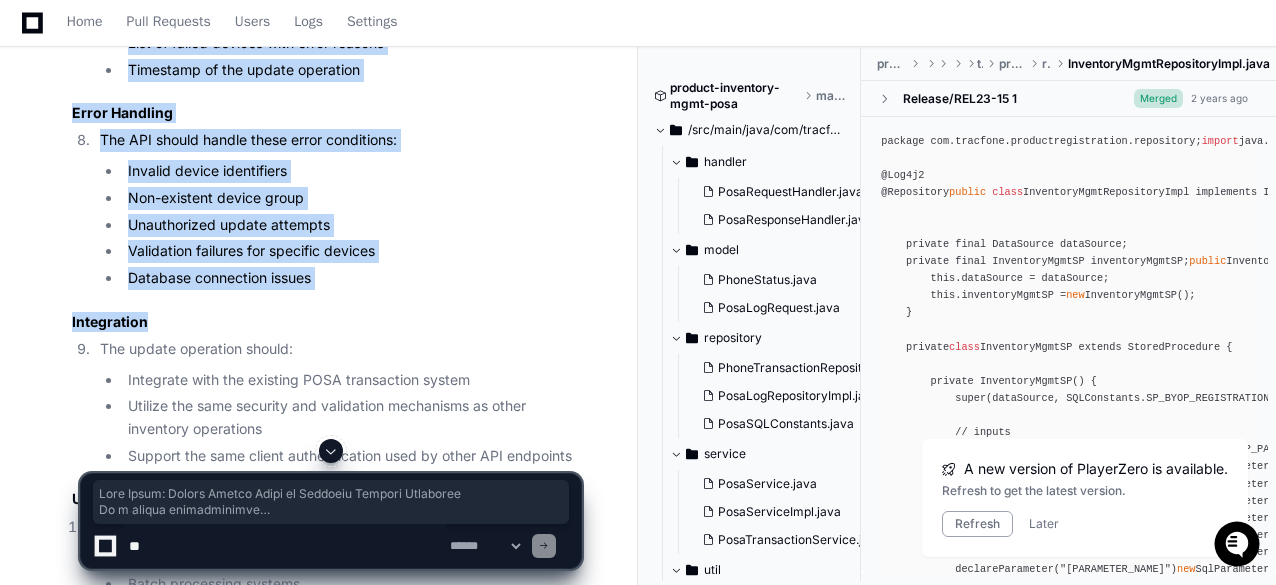 scroll, scrollTop: 2776, scrollLeft: 0, axis: vertical 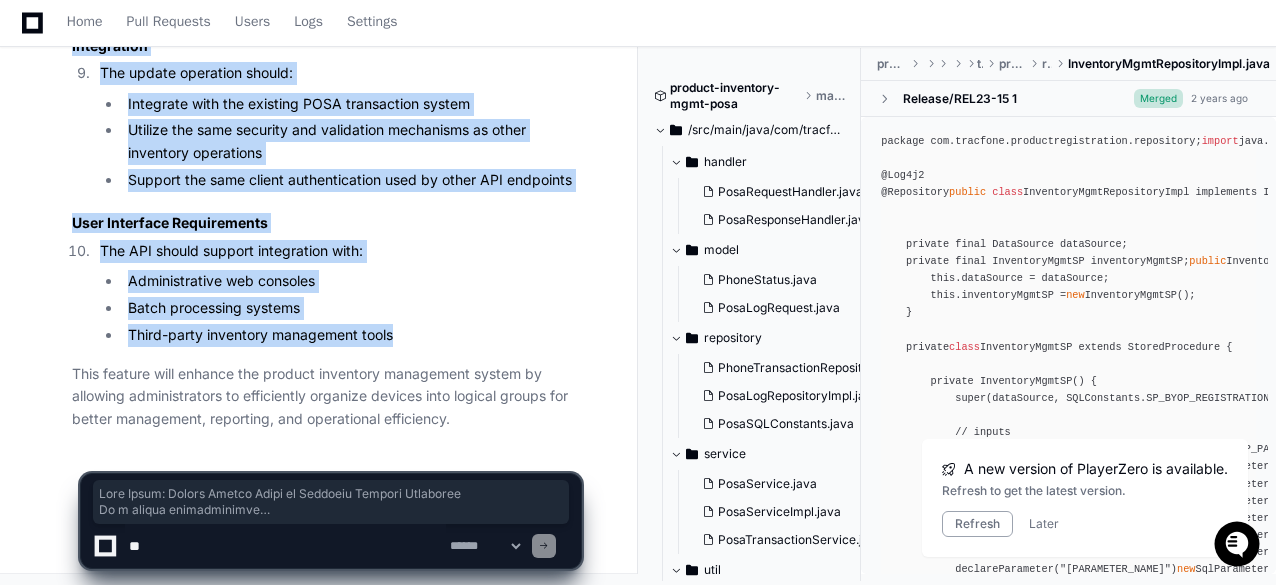 drag, startPoint x: 72, startPoint y: 161, endPoint x: 405, endPoint y: 333, distance: 374.79727 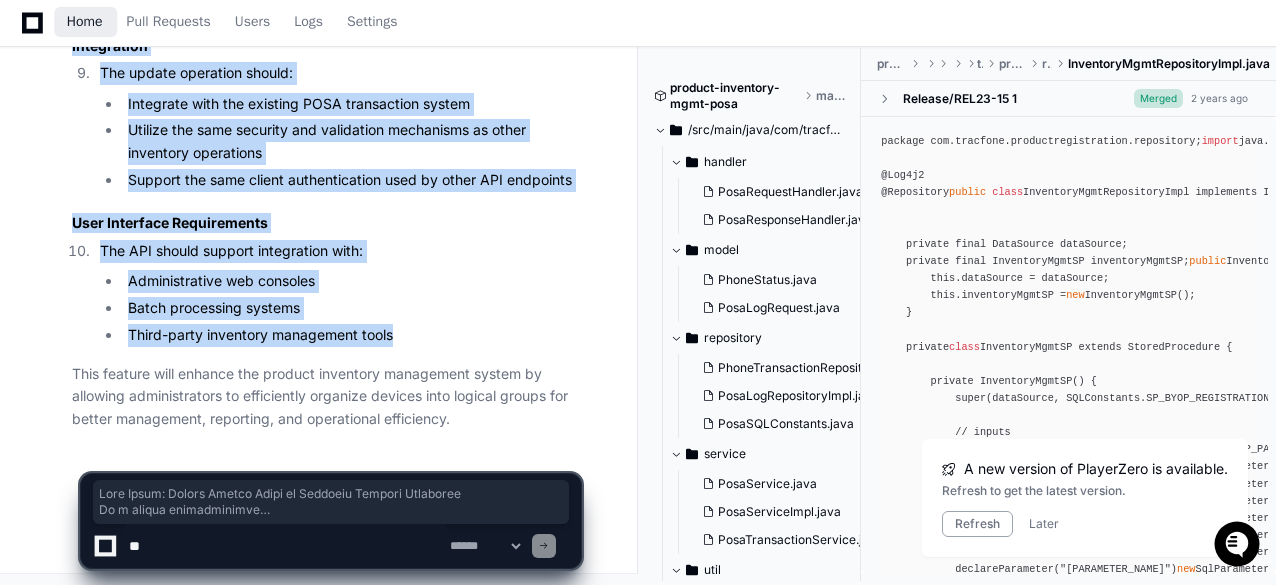 click on "Home" at bounding box center [85, 22] 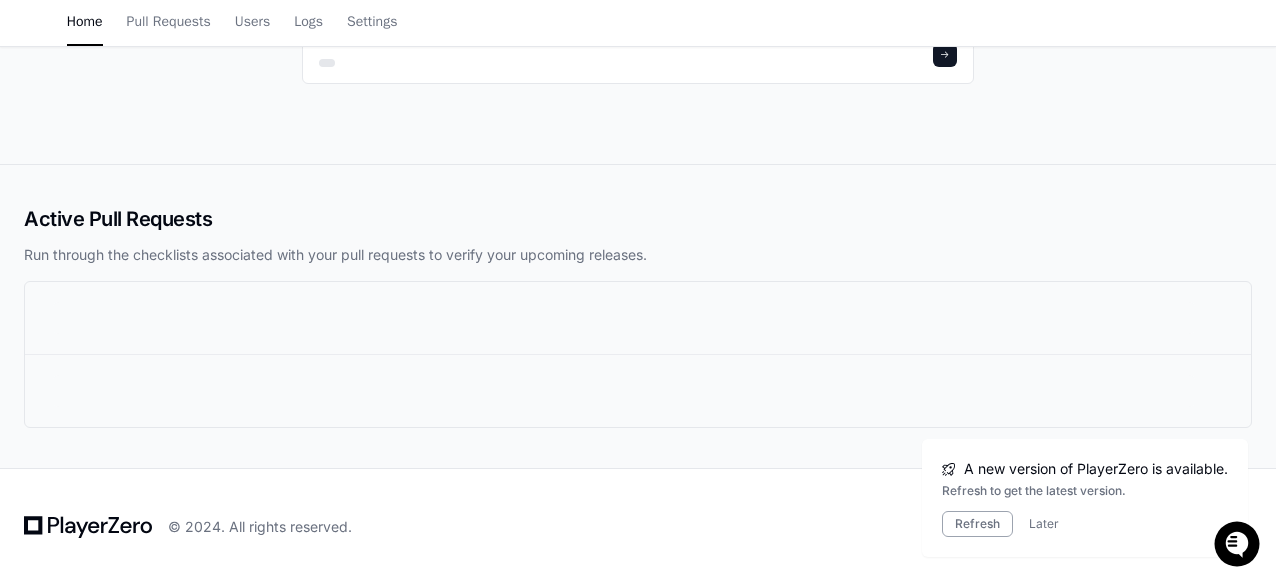 scroll, scrollTop: 0, scrollLeft: 0, axis: both 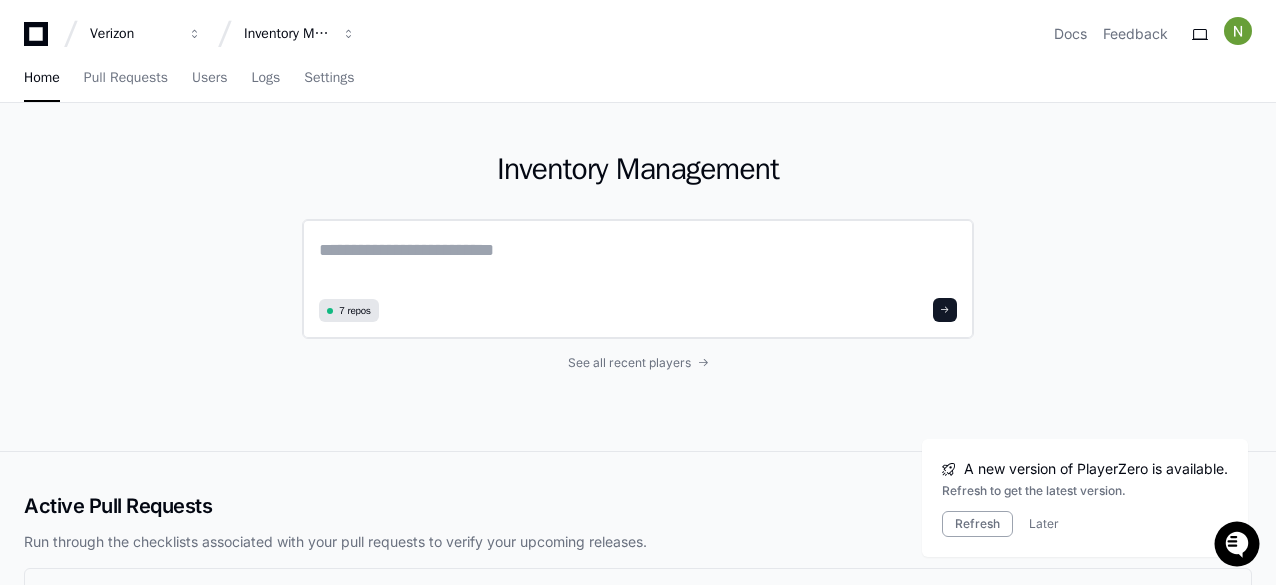 click 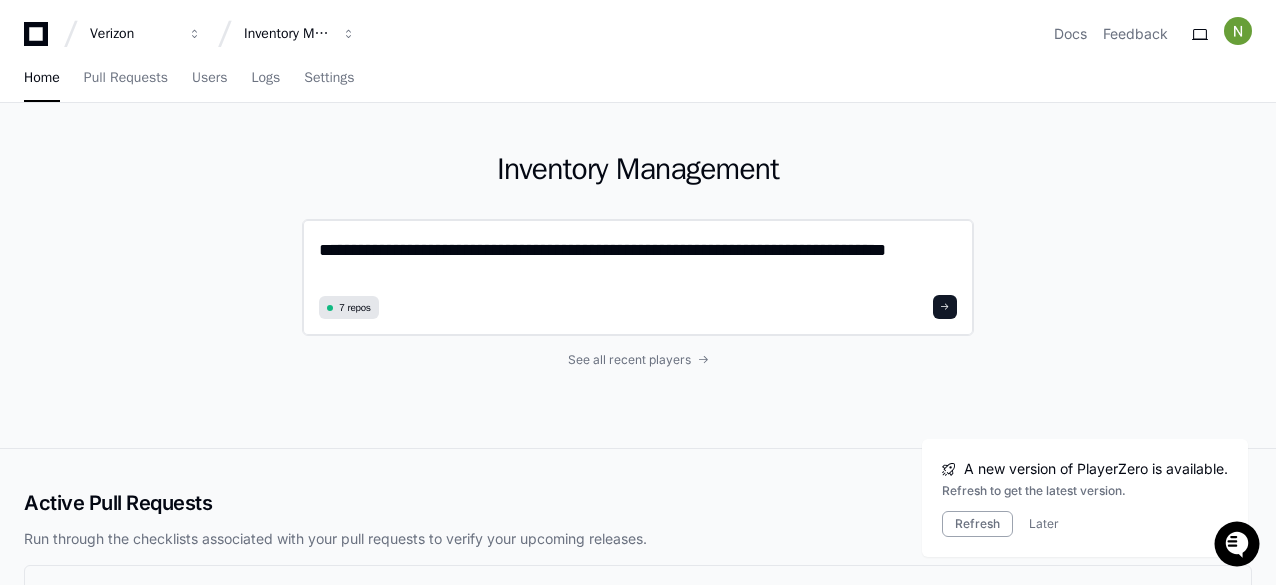 type on "**********" 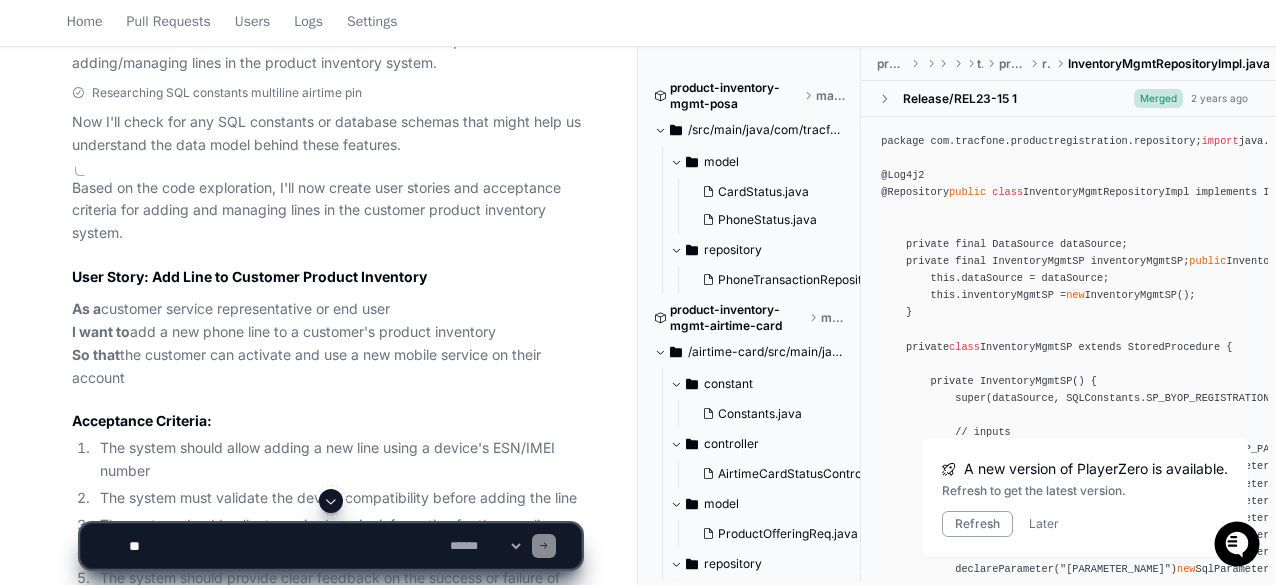 scroll, scrollTop: 878, scrollLeft: 0, axis: vertical 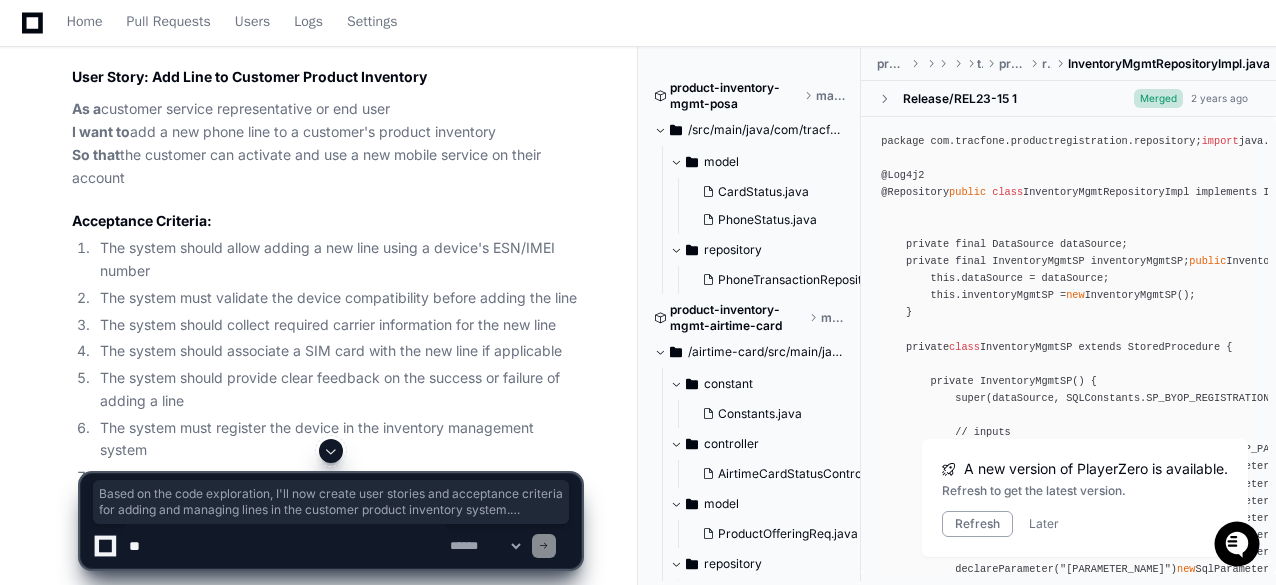 click on "Based on the code exploration, I'll now create user stories and acceptance criteria for adding and managing lines in the customer product inventory system.
User Story: Add Line to Customer Product Inventory
As a  customer service representative or end user
I want to  add a new [PHONE] line to a customer's product inventory
So that  the customer can activate and use a new mobile service on their account
Acceptance Criteria:
The system should allow adding a new line using a device's ESN/IMEI number
The system must validate the device compatibility before adding the line
The system should collect required carrier information for the new line
The system should associate a SIM card with the new line if applicable
The system should provide clear feedback on the success or failure of adding a line
The system must register the device in the inventory management system
The system must associate the line with the customer's account
As a  customer service representative
I want to" 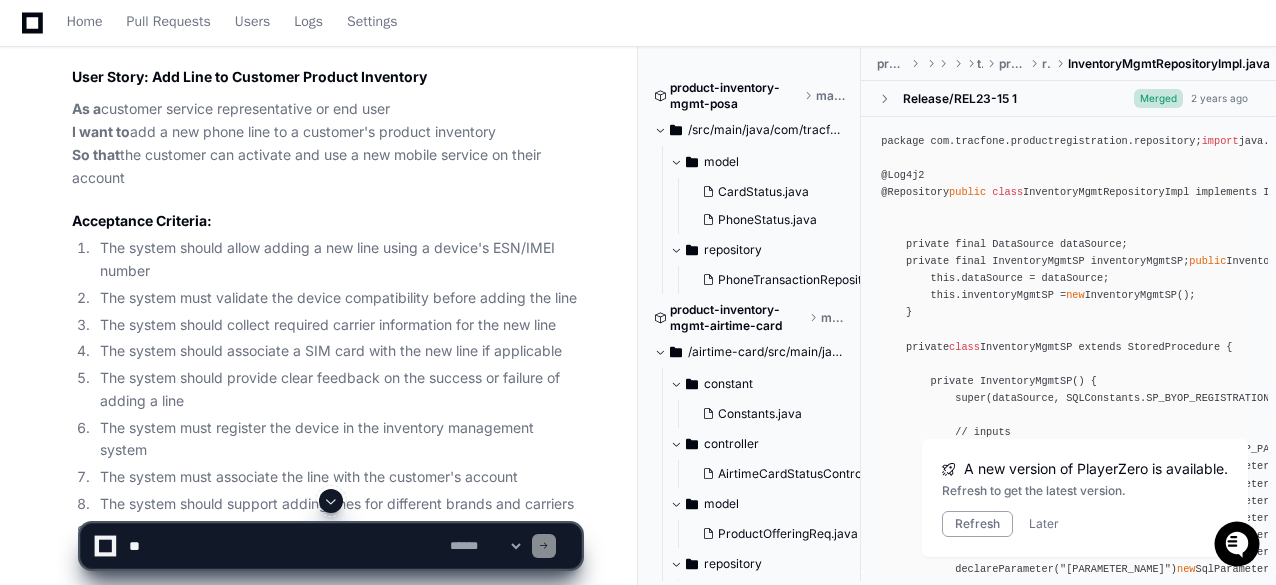 drag, startPoint x: 67, startPoint y: 91, endPoint x: 193, endPoint y: 129, distance: 131.60547 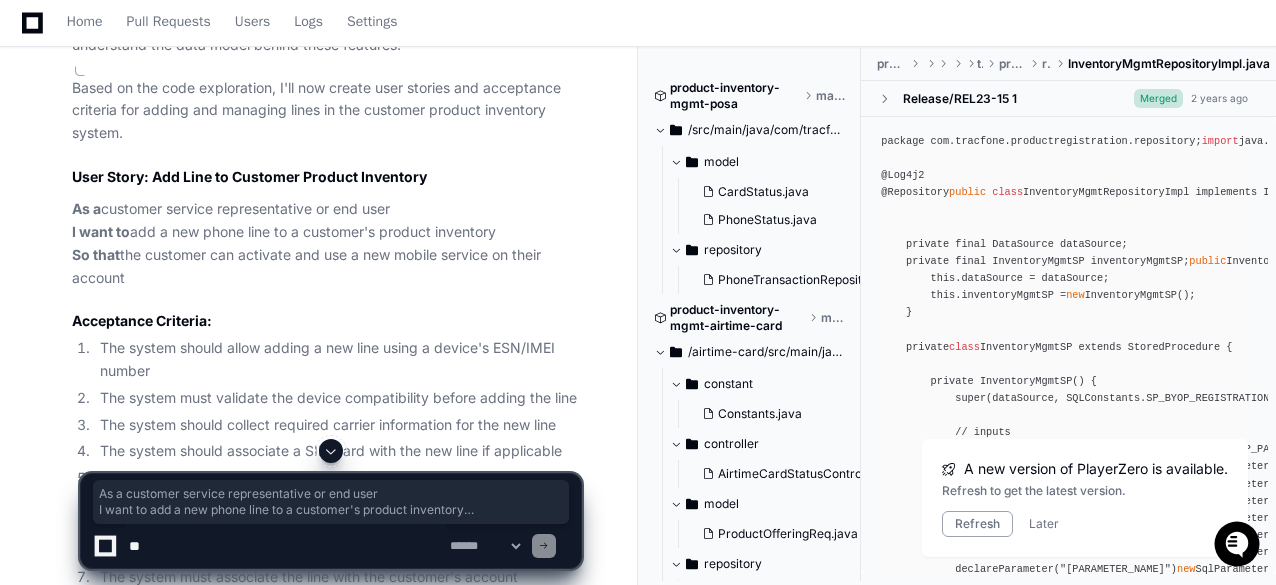 drag, startPoint x: 74, startPoint y: 191, endPoint x: 442, endPoint y: 260, distance: 374.41287 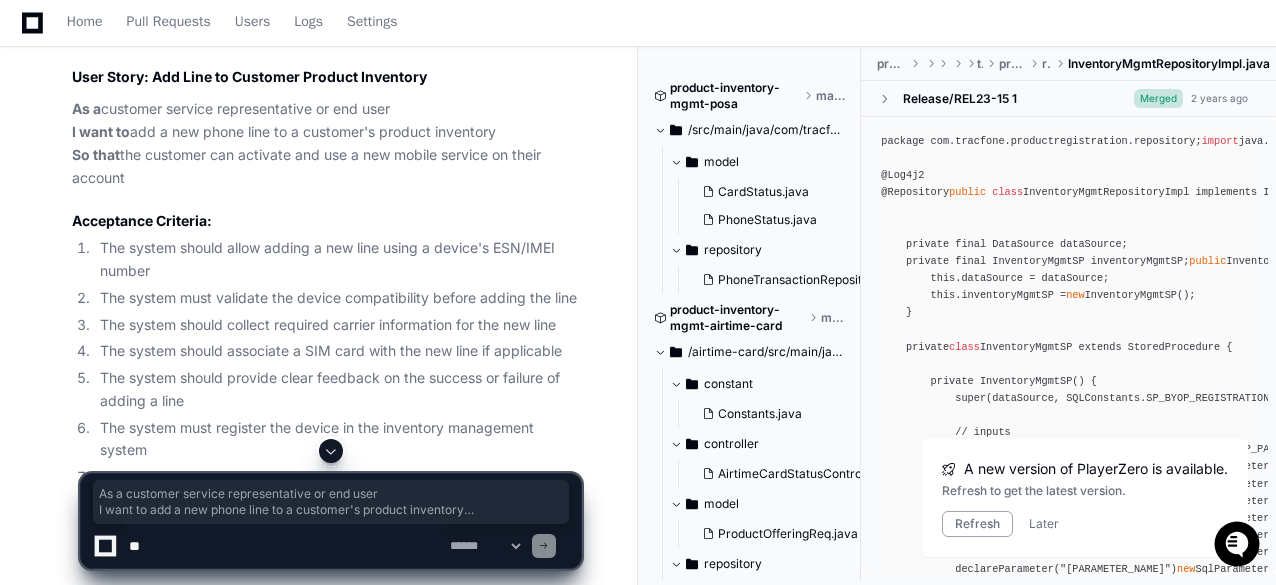 scroll, scrollTop: 978, scrollLeft: 0, axis: vertical 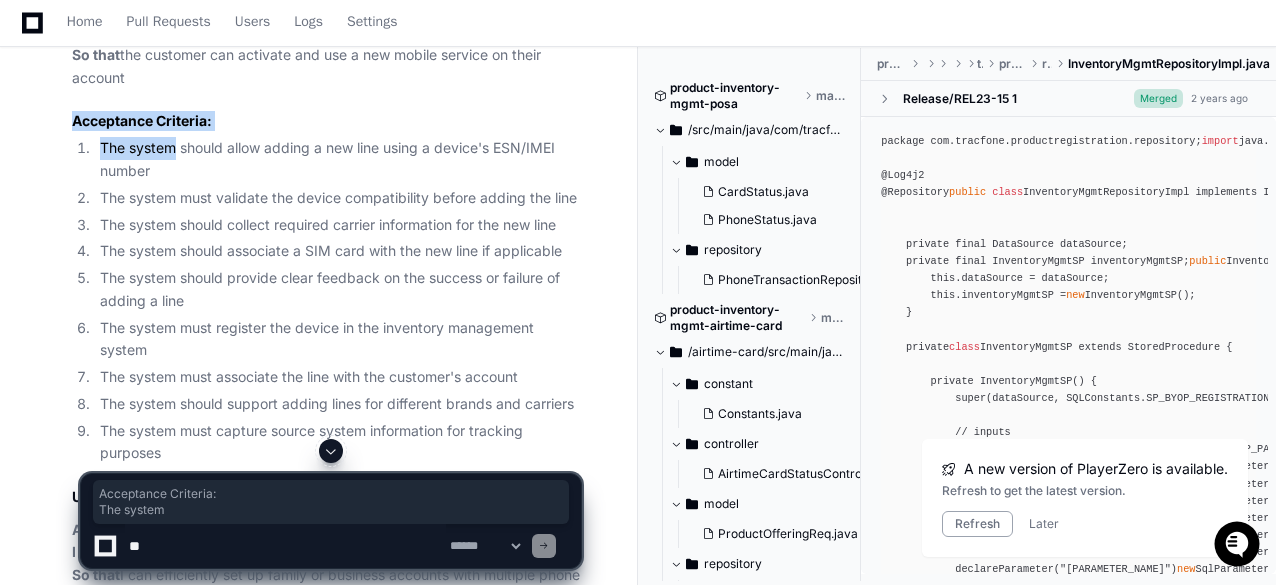 drag, startPoint x: 74, startPoint y: 104, endPoint x: 172, endPoint y: 119, distance: 99.14131 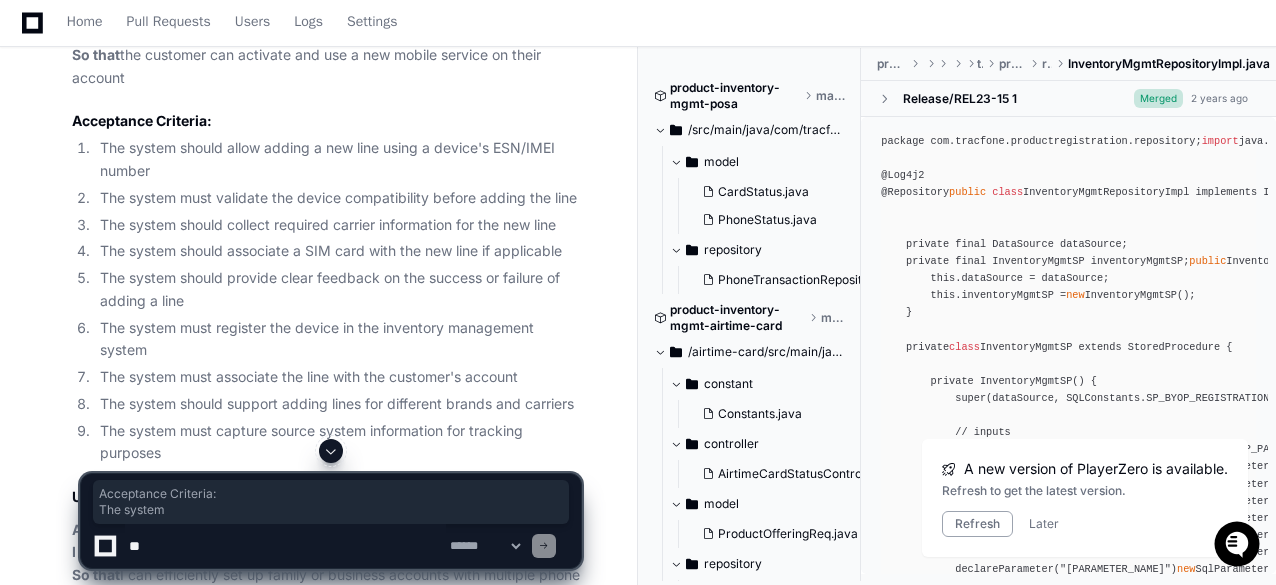 click on "The system should allow adding a new line using a device's ESN/IMEI number" 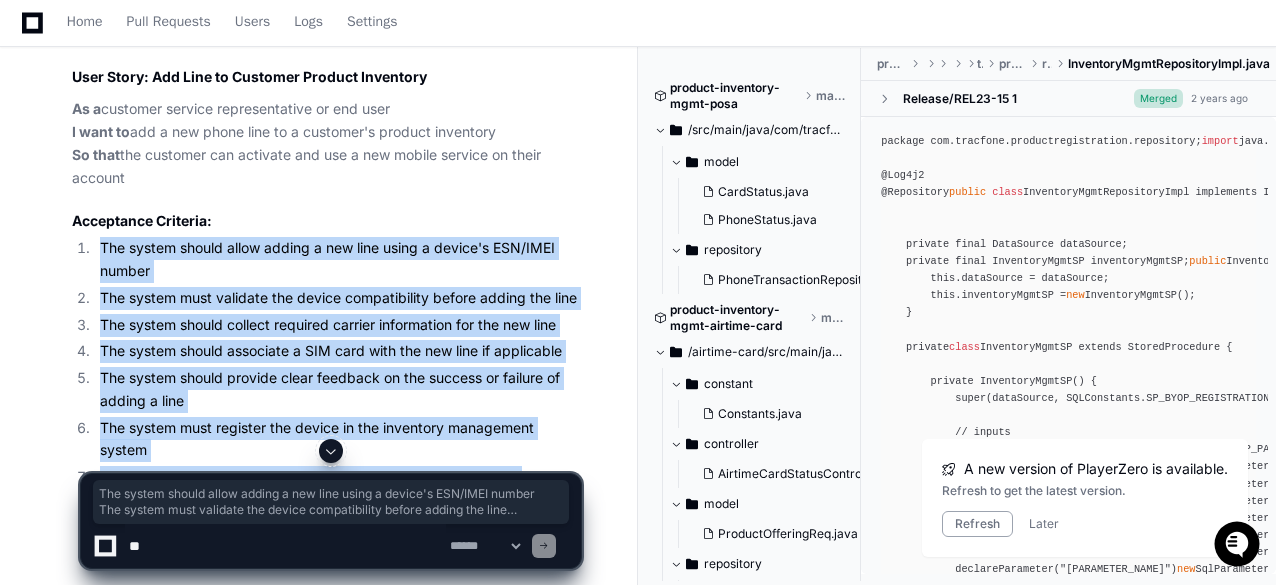 scroll, scrollTop: 1078, scrollLeft: 0, axis: vertical 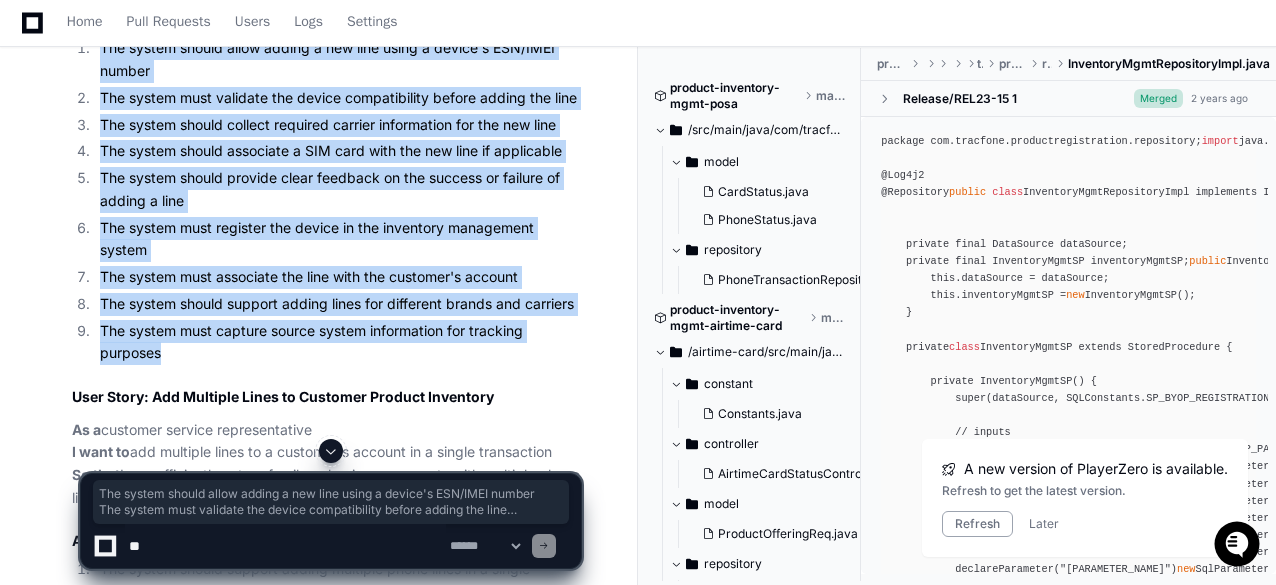drag, startPoint x: 104, startPoint y: 131, endPoint x: 232, endPoint y: 327, distance: 234.094 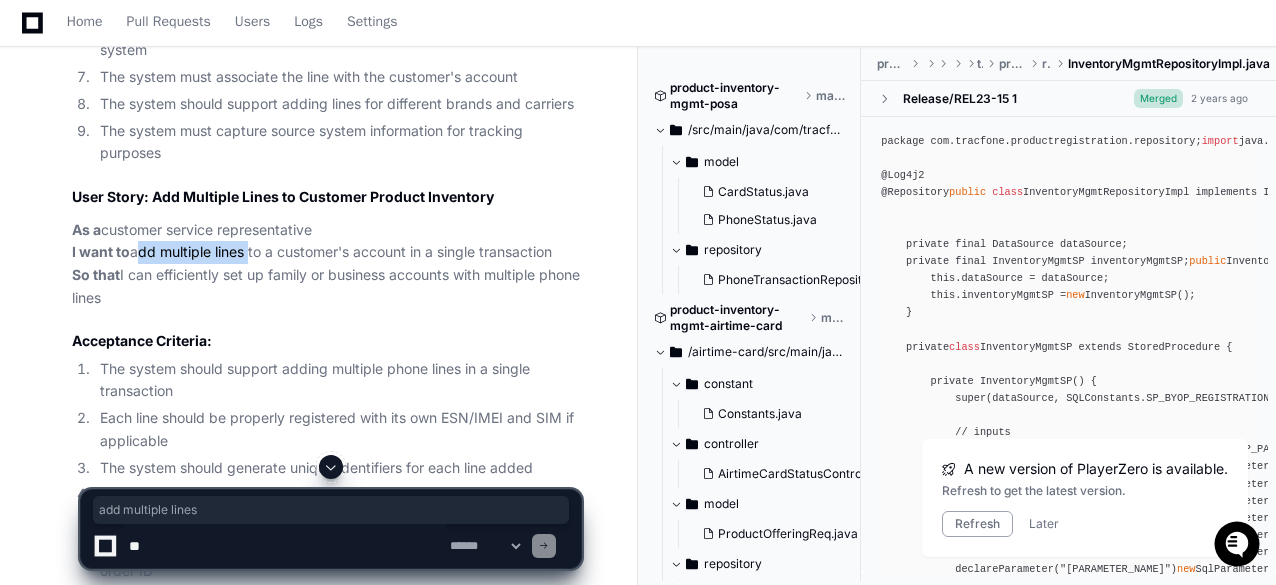 drag, startPoint x: 137, startPoint y: 239, endPoint x: 251, endPoint y: 238, distance: 114.00439 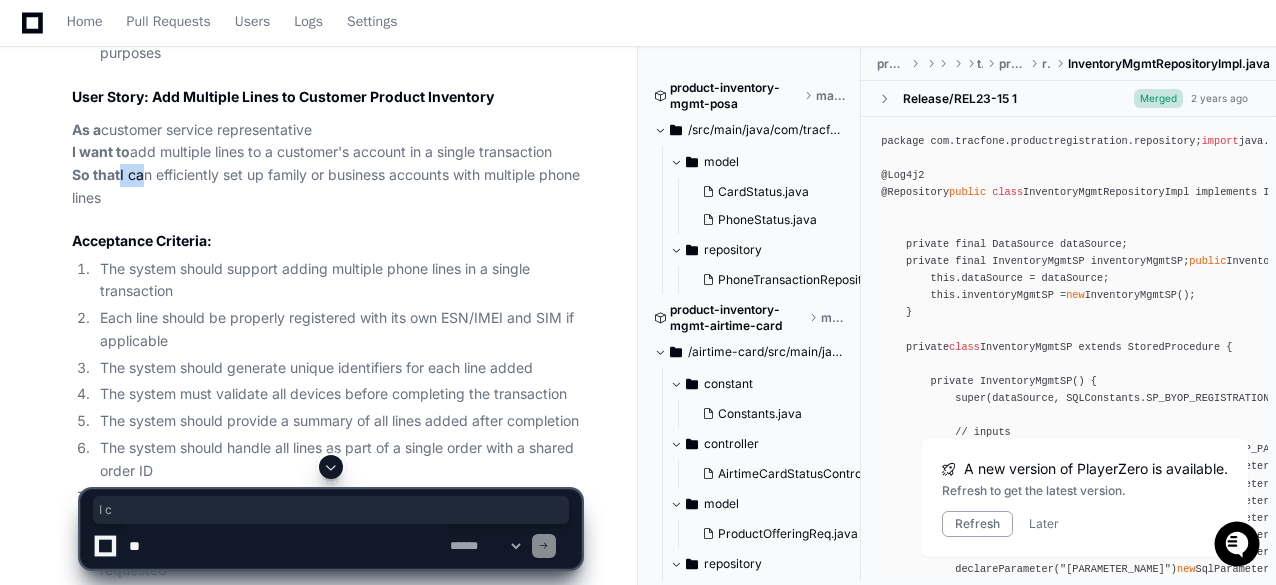 drag, startPoint x: 122, startPoint y: 157, endPoint x: 784, endPoint y: 389, distance: 701.4756 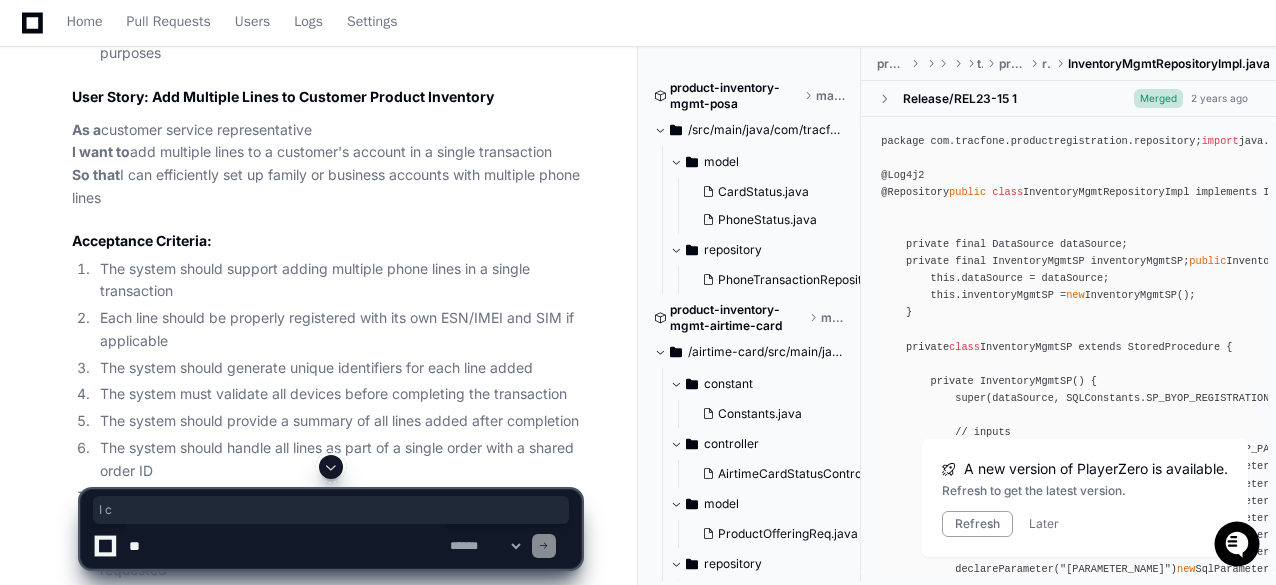 click on "As a  customer service representative
I want to  add multiple lines to a customer's account in a single transaction
So that  I can efficiently set up family or business accounts with multiple phone lines" 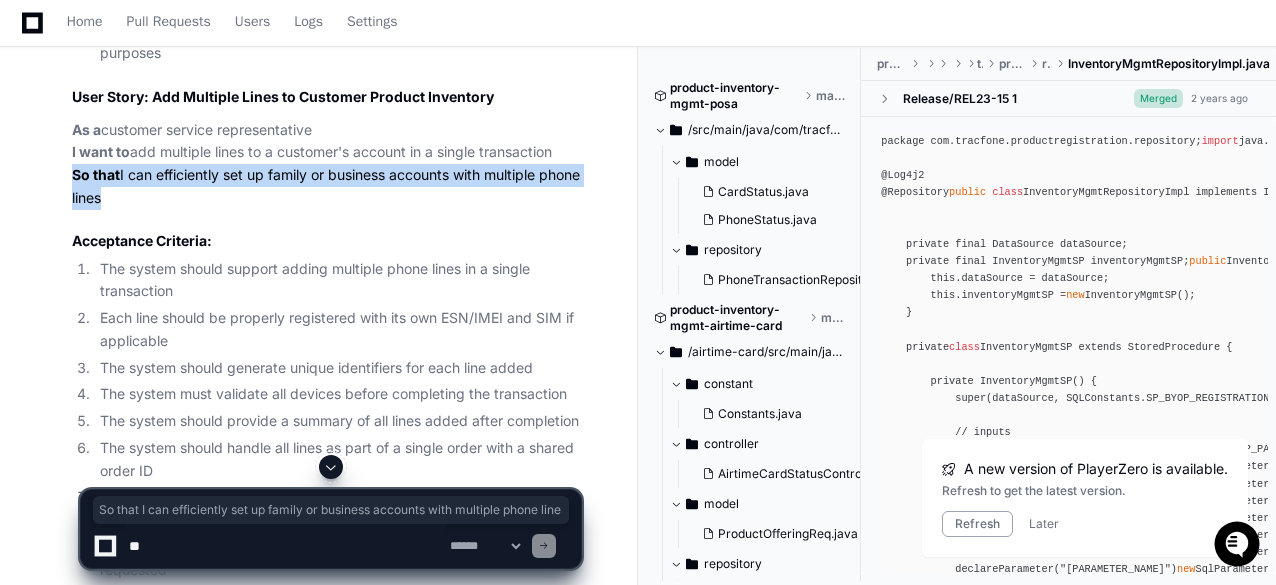 drag, startPoint x: 70, startPoint y: 161, endPoint x: 138, endPoint y: 179, distance: 70.34202 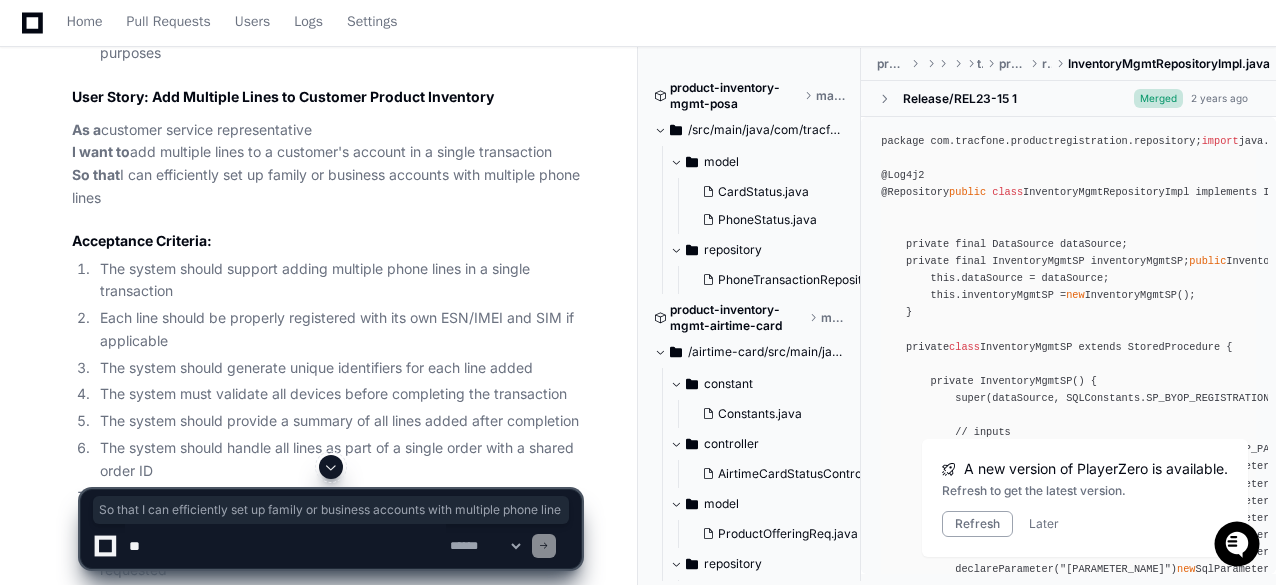 drag, startPoint x: 122, startPoint y: 173, endPoint x: 576, endPoint y: 195, distance: 454.5327 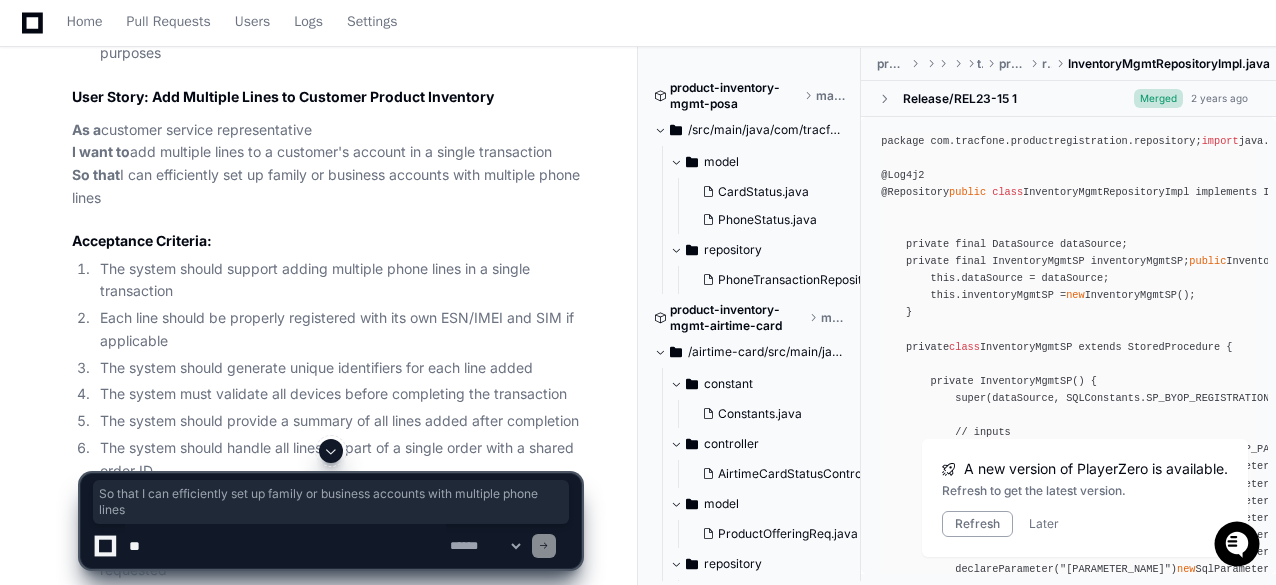 drag, startPoint x: 156, startPoint y: 177, endPoint x: 70, endPoint y: 162, distance: 87.29834 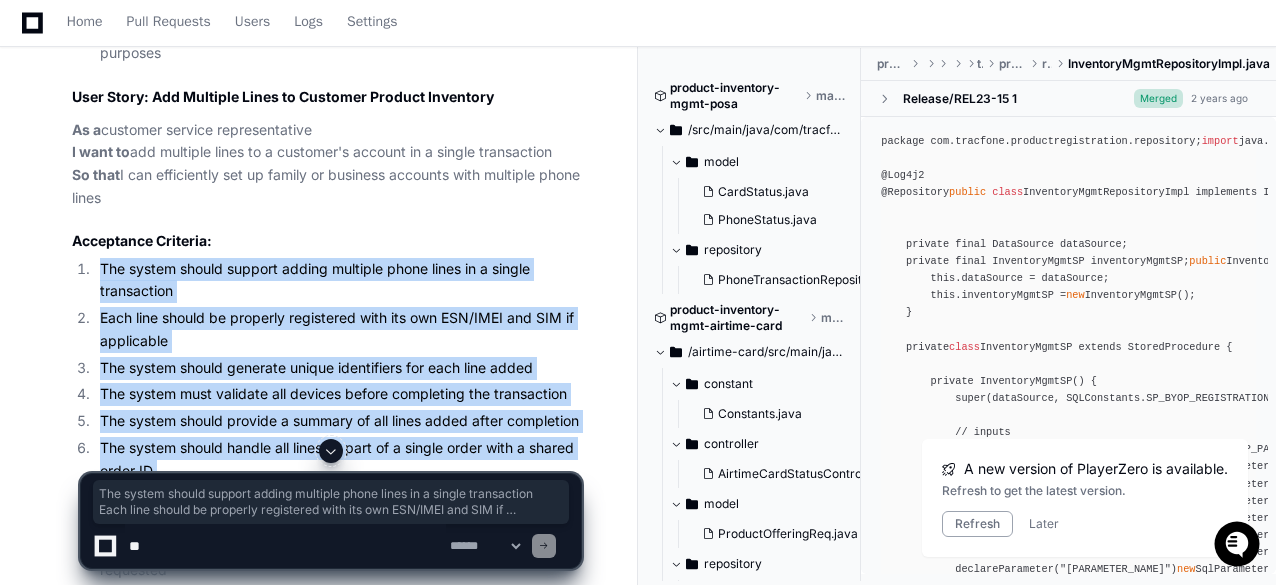 scroll, scrollTop: 1578, scrollLeft: 0, axis: vertical 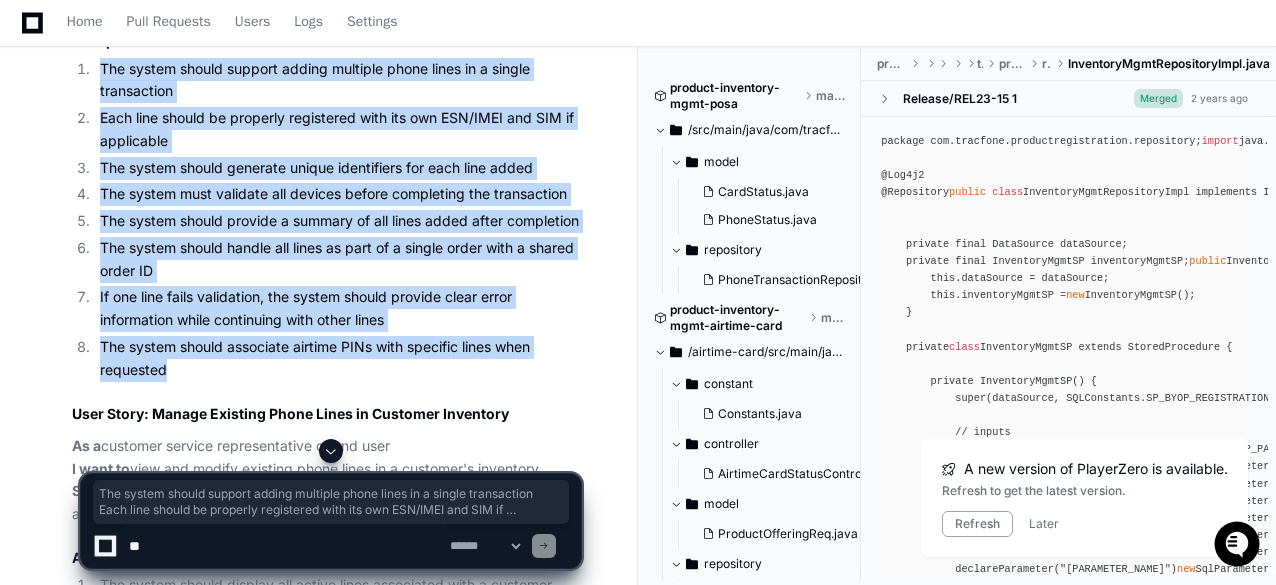 drag, startPoint x: 102, startPoint y: 249, endPoint x: 541, endPoint y: 370, distance: 455.37018 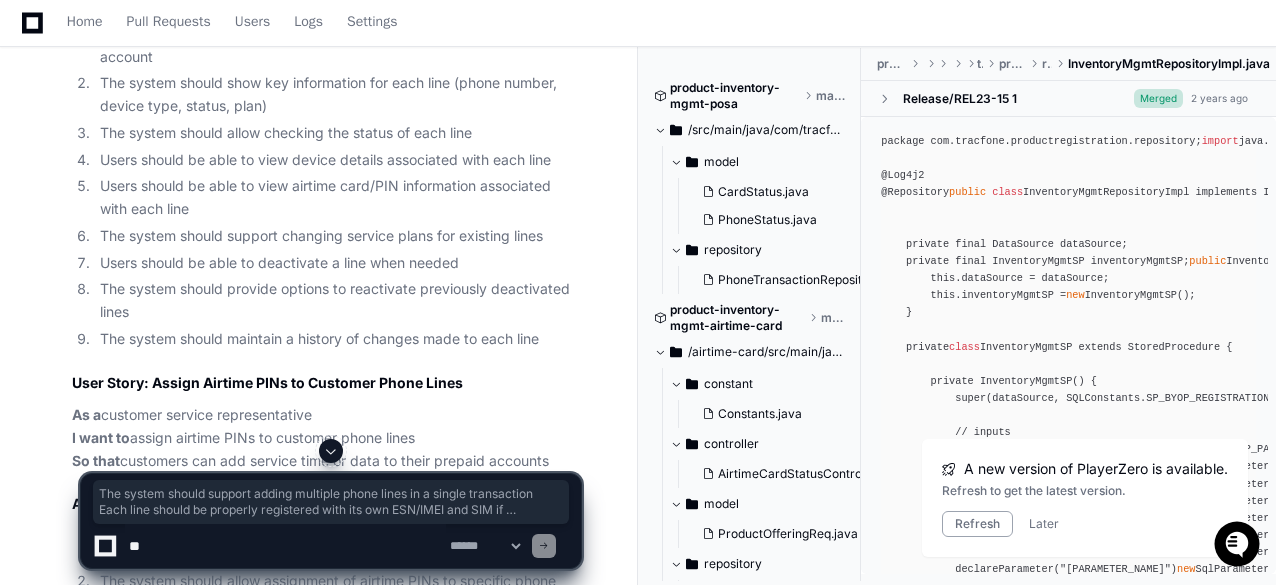 scroll, scrollTop: 1929, scrollLeft: 0, axis: vertical 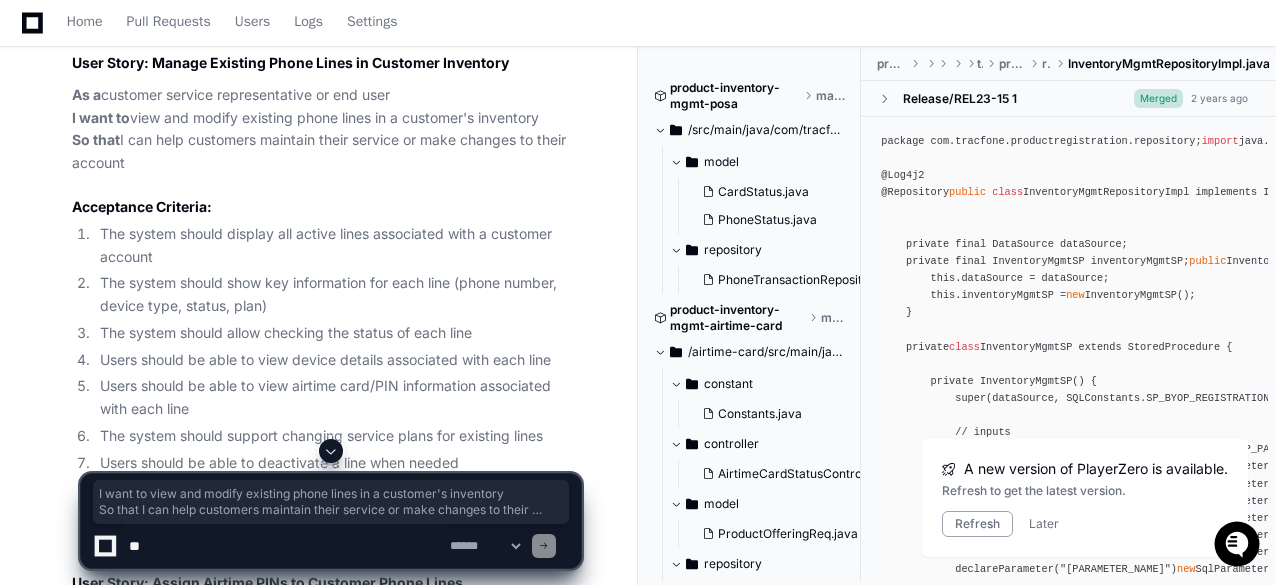 drag, startPoint x: 72, startPoint y: 125, endPoint x: 129, endPoint y: 172, distance: 73.87828 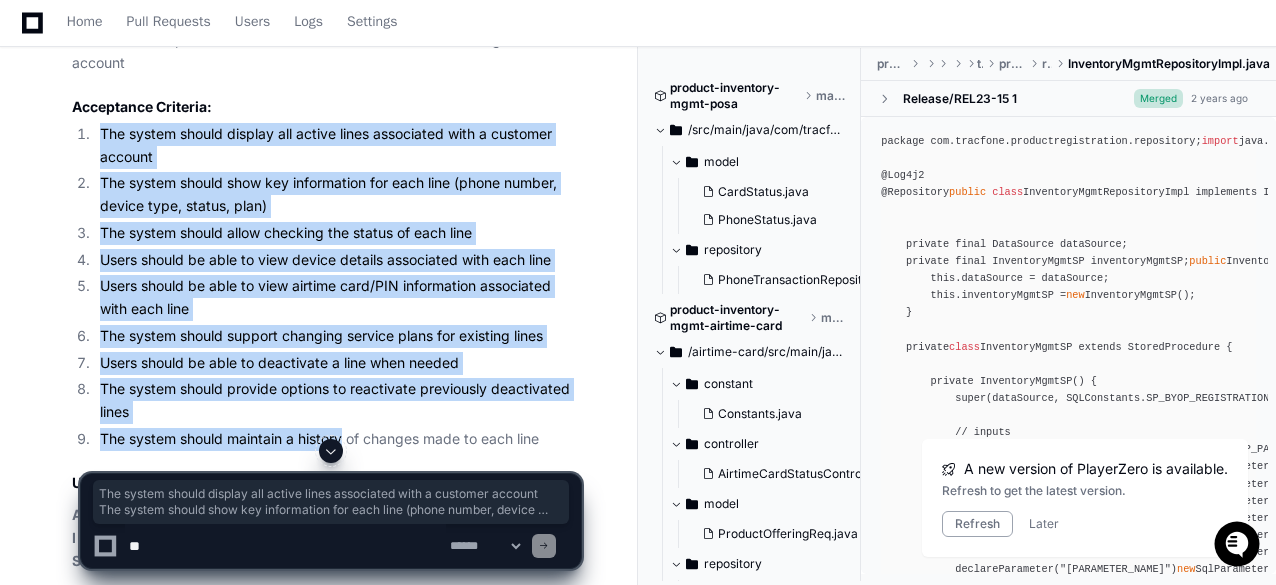 scroll, scrollTop: 2129, scrollLeft: 0, axis: vertical 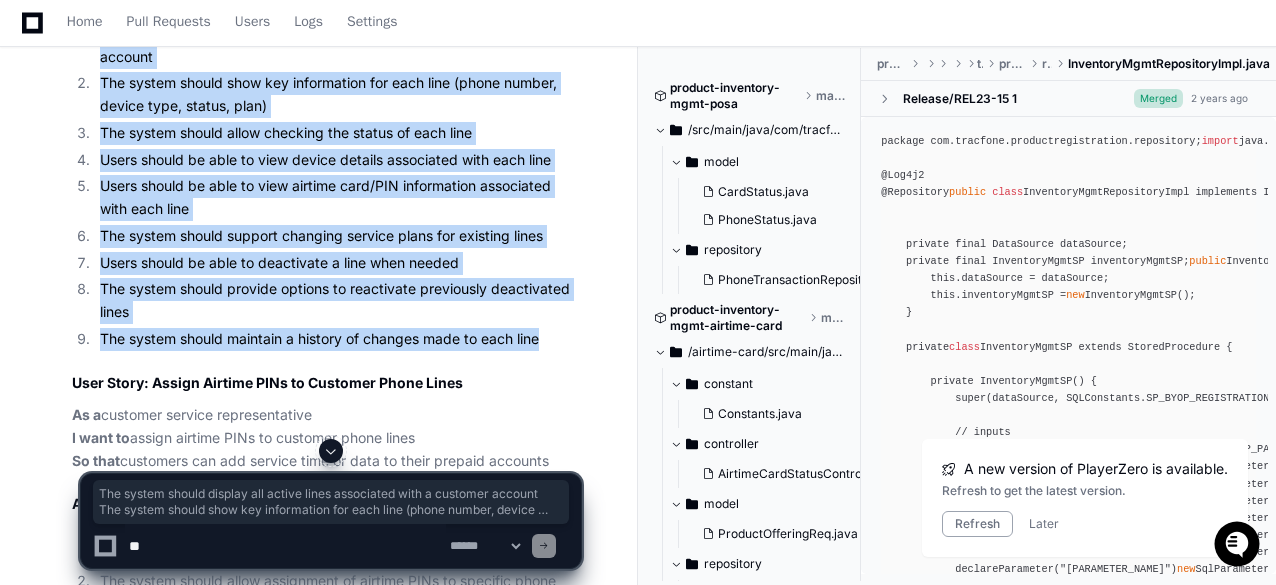 drag, startPoint x: 103, startPoint y: 239, endPoint x: 568, endPoint y: 340, distance: 475.8424 